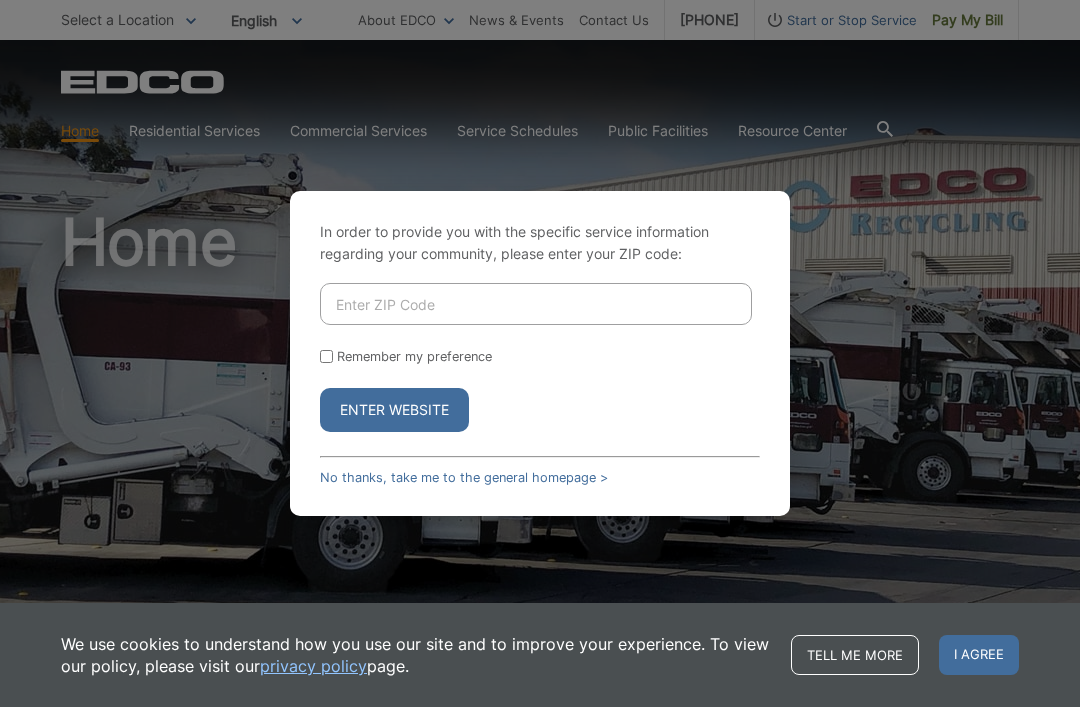 scroll, scrollTop: 0, scrollLeft: 0, axis: both 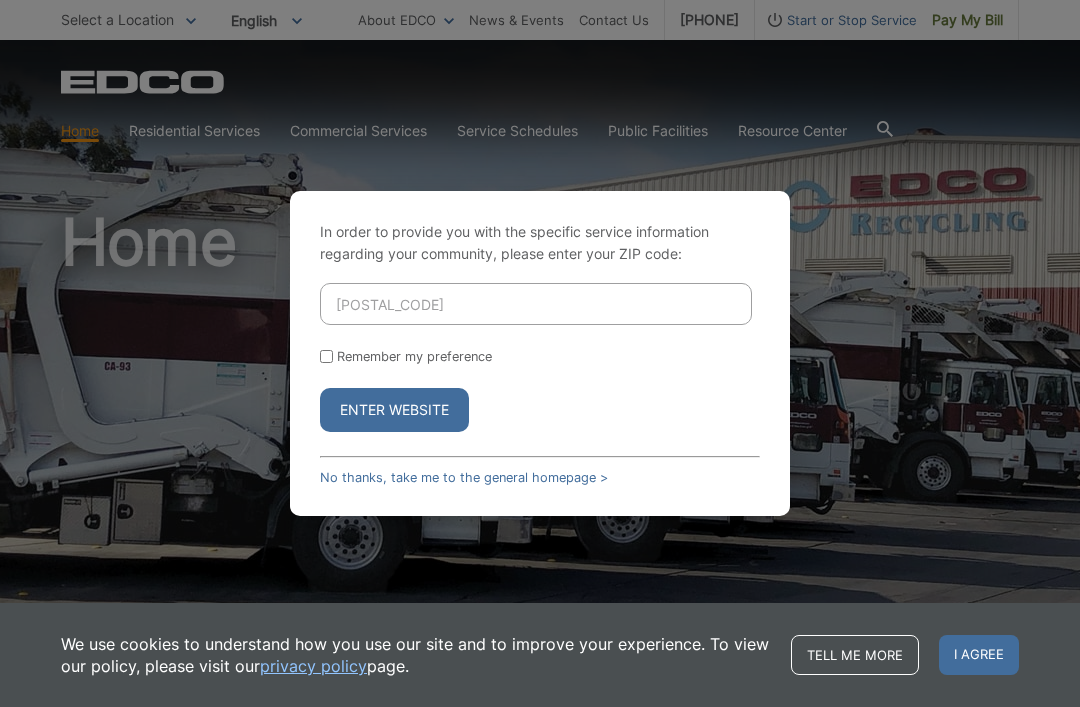 type on "[POSTAL_CODE]" 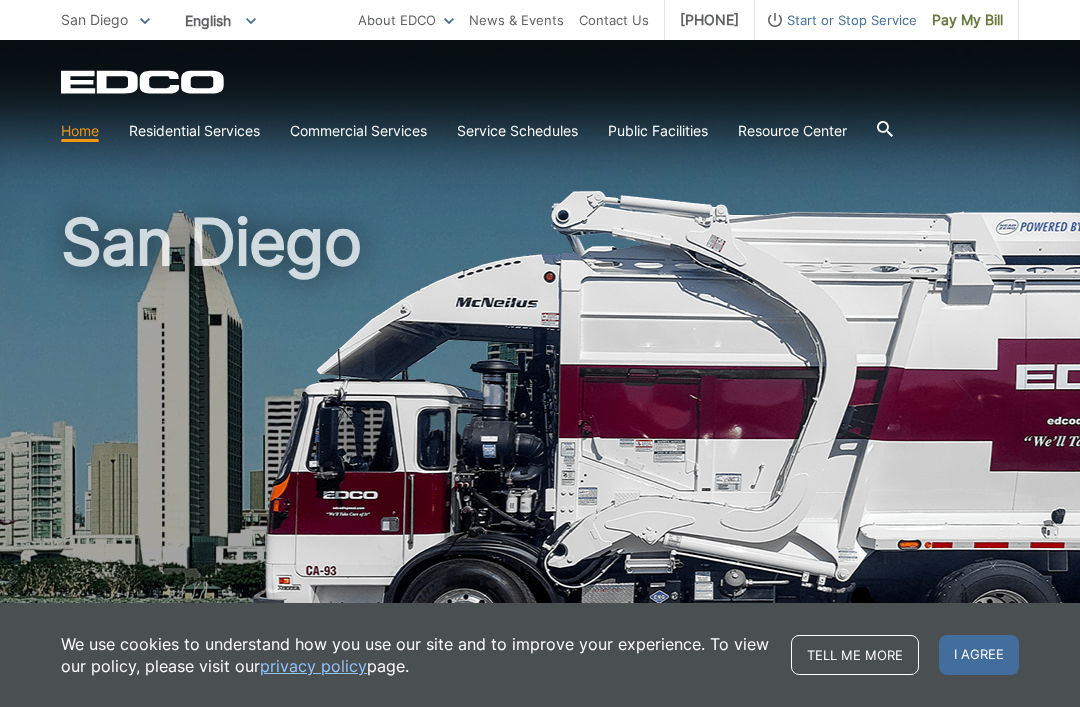 scroll, scrollTop: 0, scrollLeft: 0, axis: both 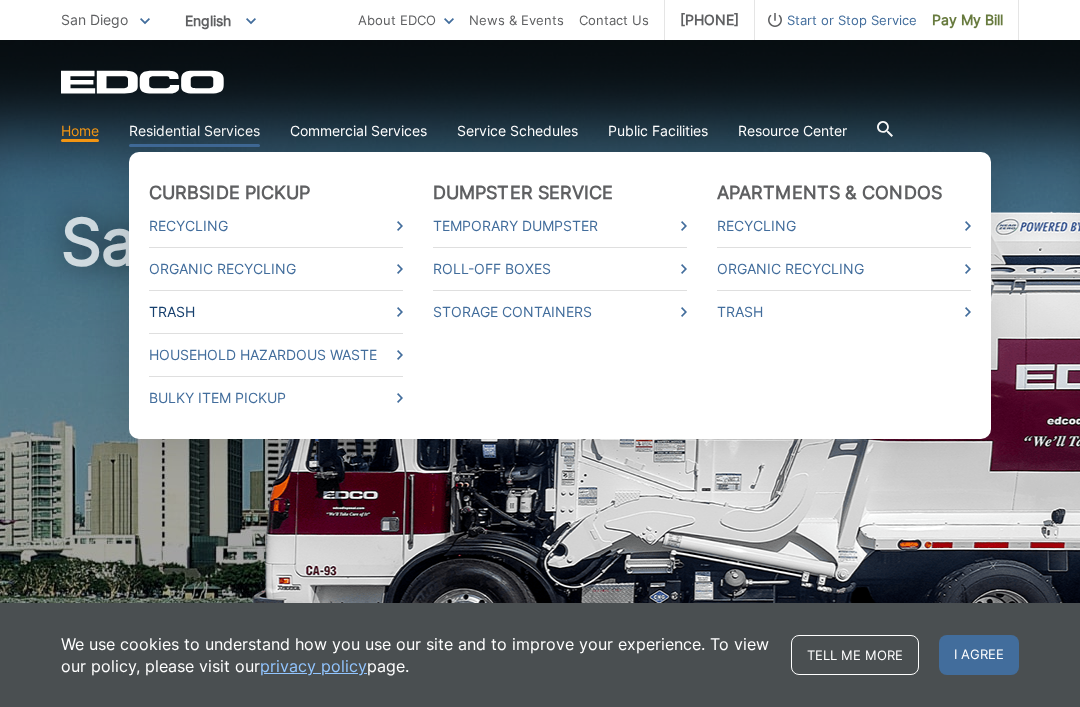 click on "Trash" at bounding box center [276, 312] 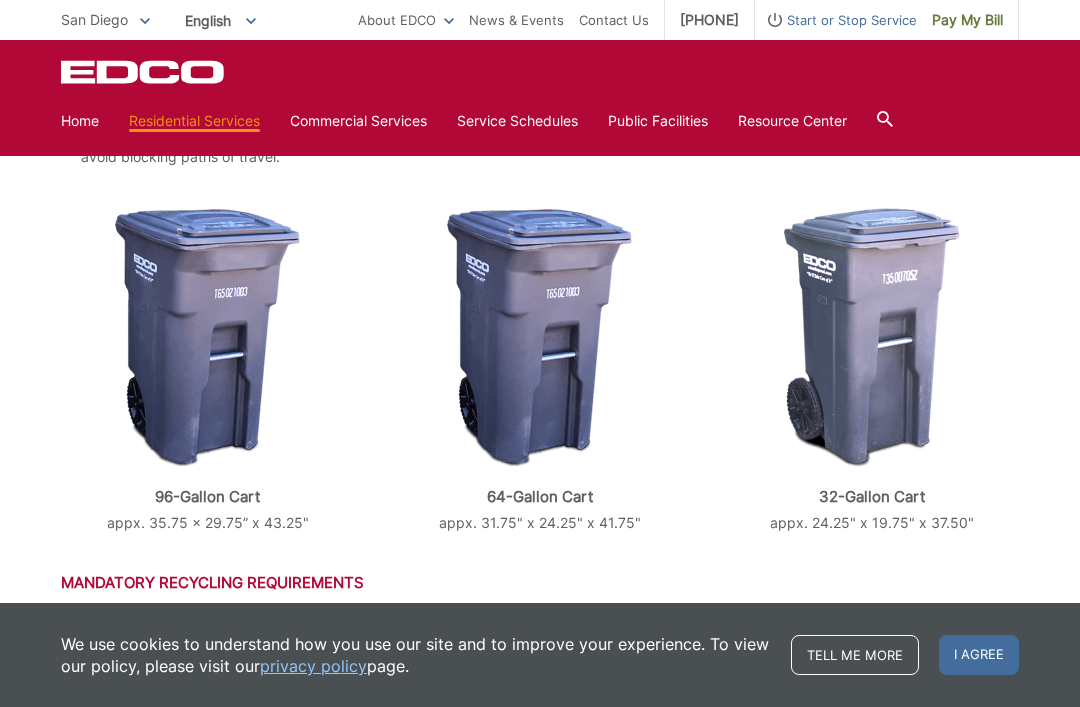 scroll, scrollTop: 677, scrollLeft: 0, axis: vertical 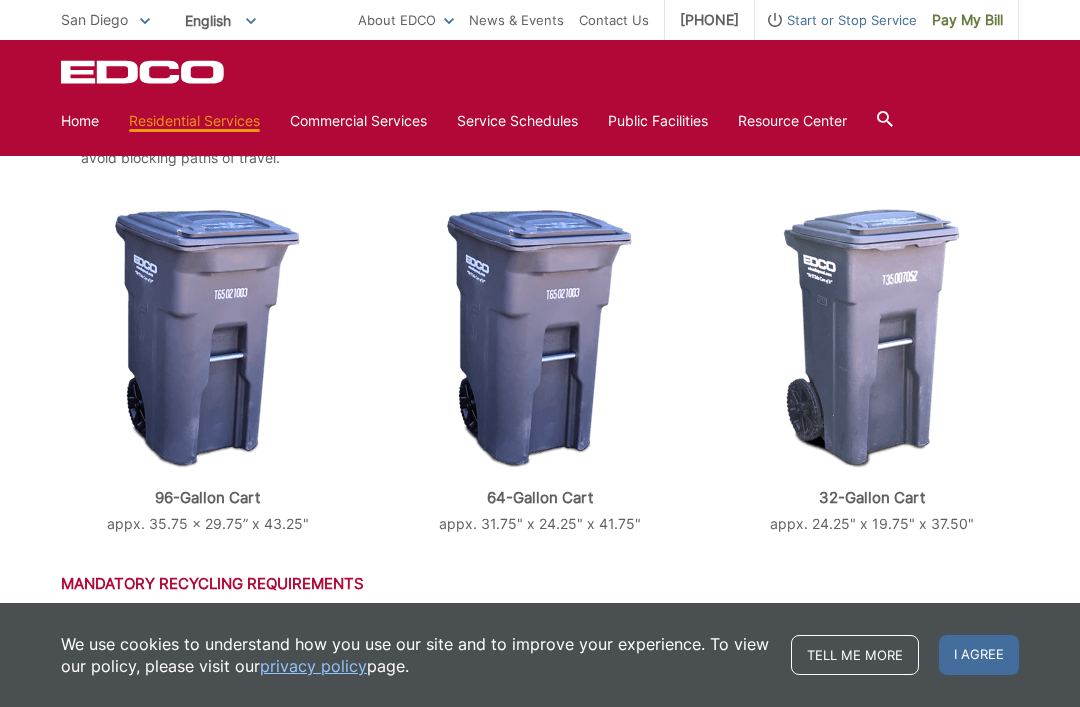 click at bounding box center [539, 339] 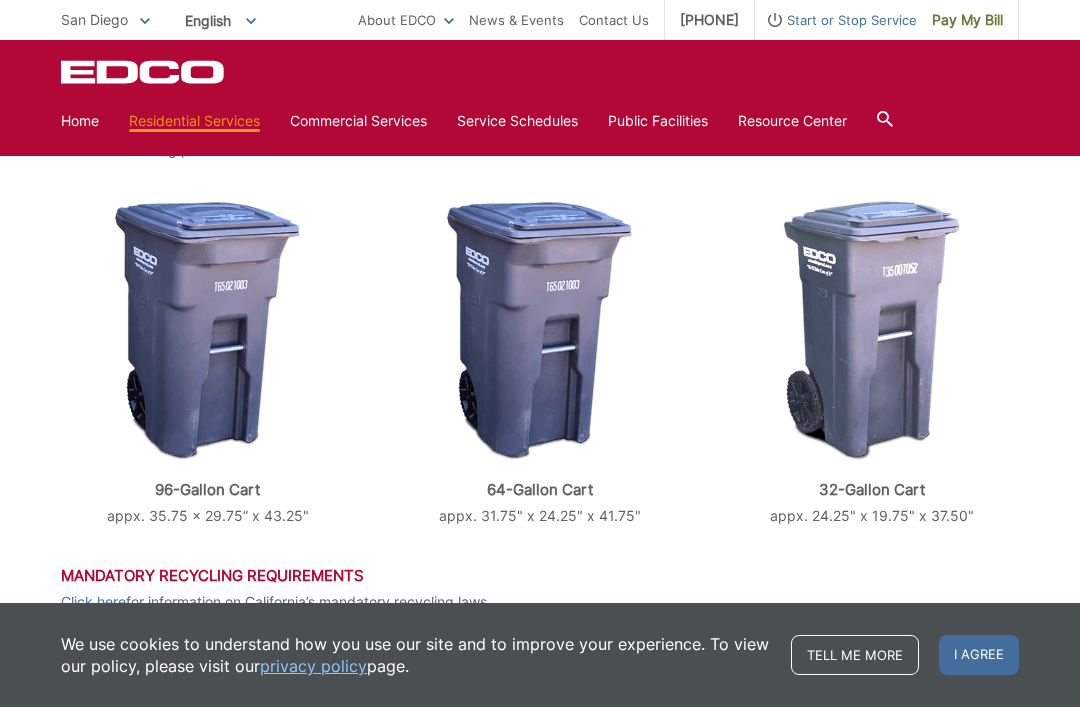 scroll, scrollTop: 689, scrollLeft: 0, axis: vertical 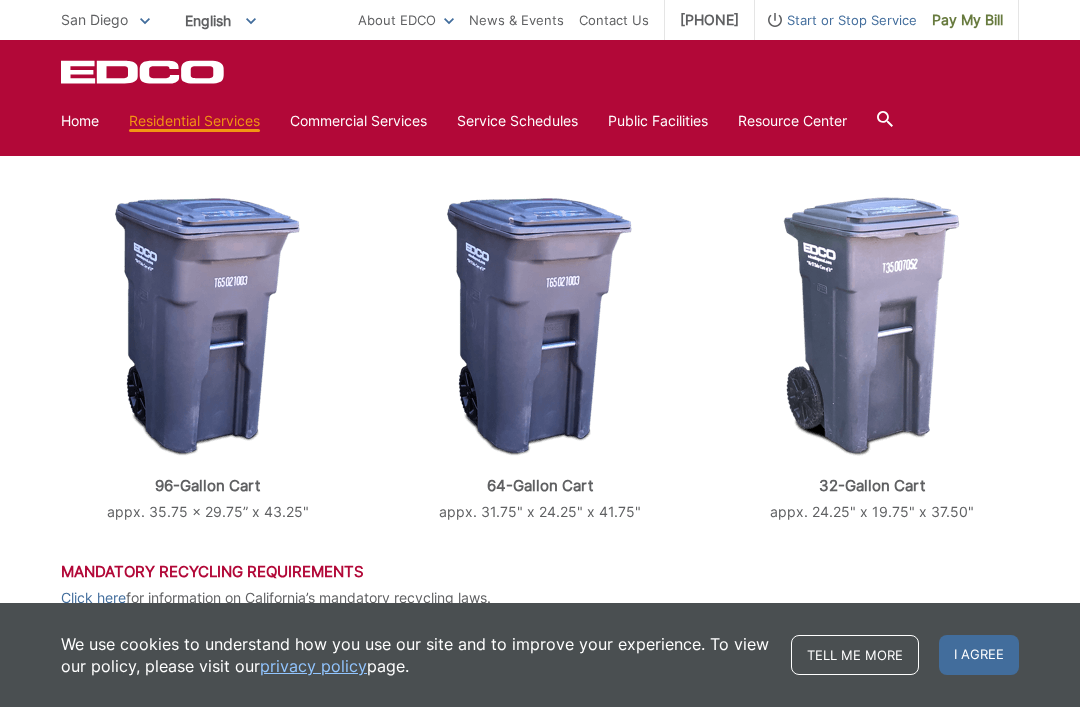 click at bounding box center (539, 327) 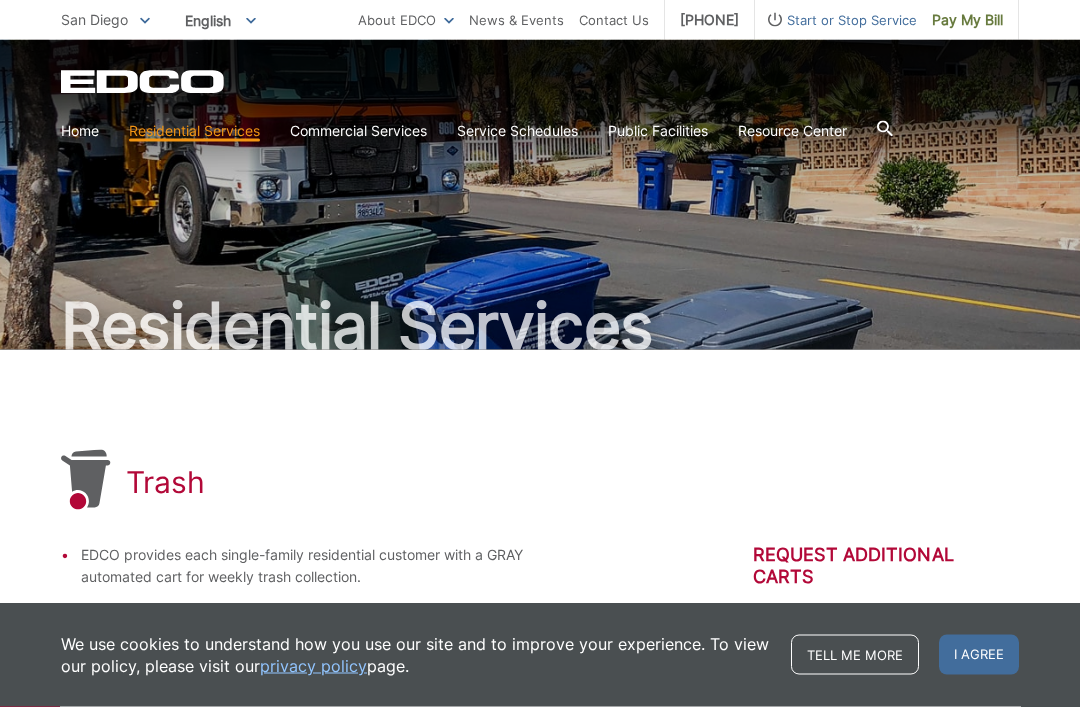 scroll, scrollTop: 0, scrollLeft: 0, axis: both 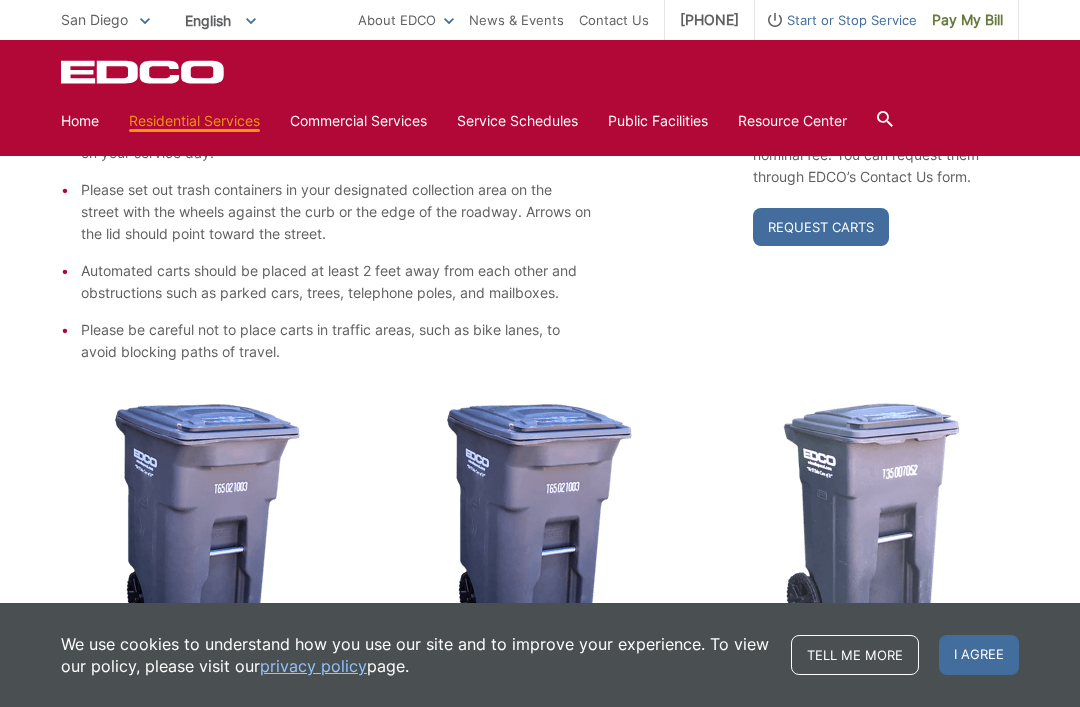 click at bounding box center (539, 533) 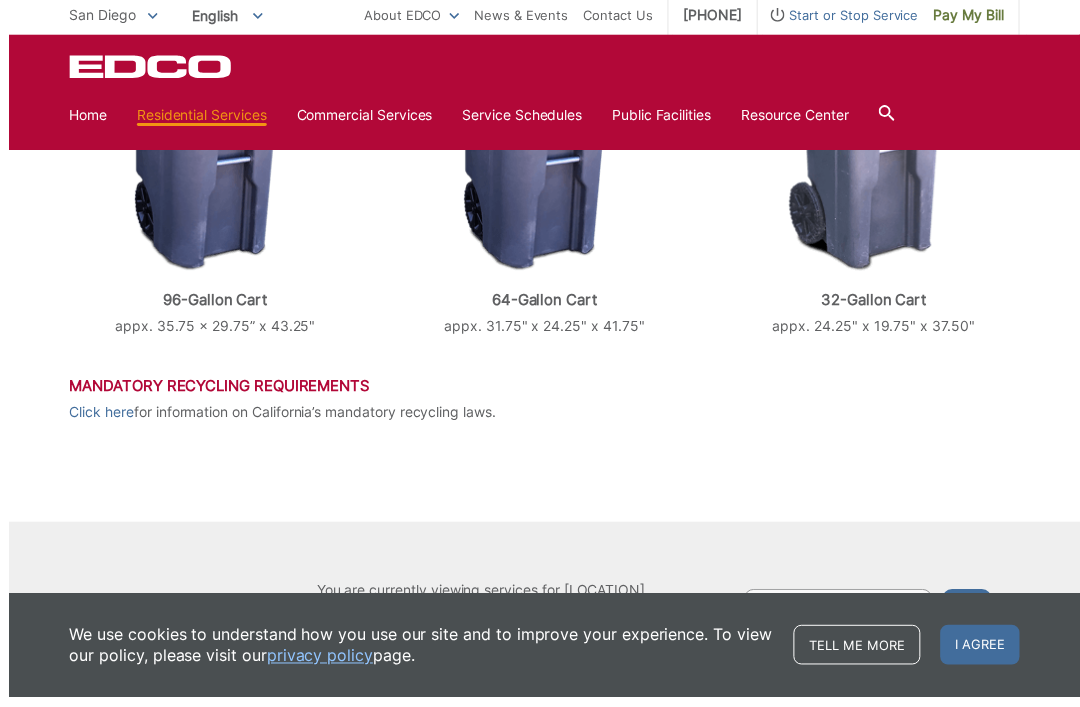 scroll, scrollTop: 888, scrollLeft: 0, axis: vertical 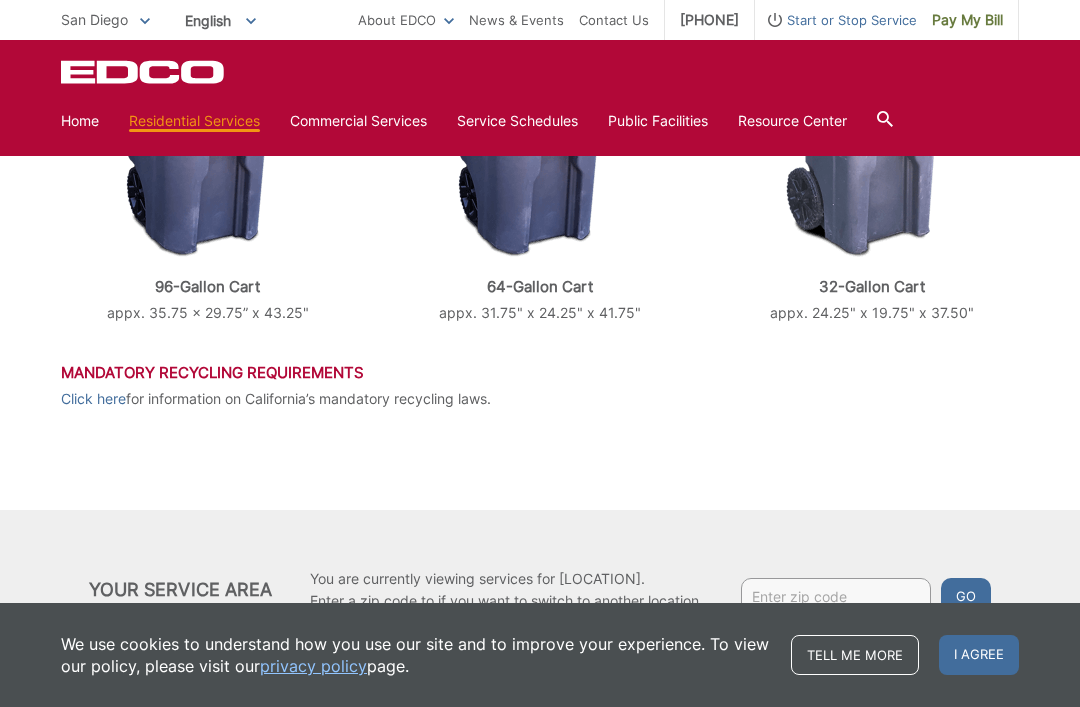 click on "Your Service Area
You are currently viewing services for San Diego.  Enter a zip code to if you want to switch to another location.
Go" at bounding box center [540, 589] 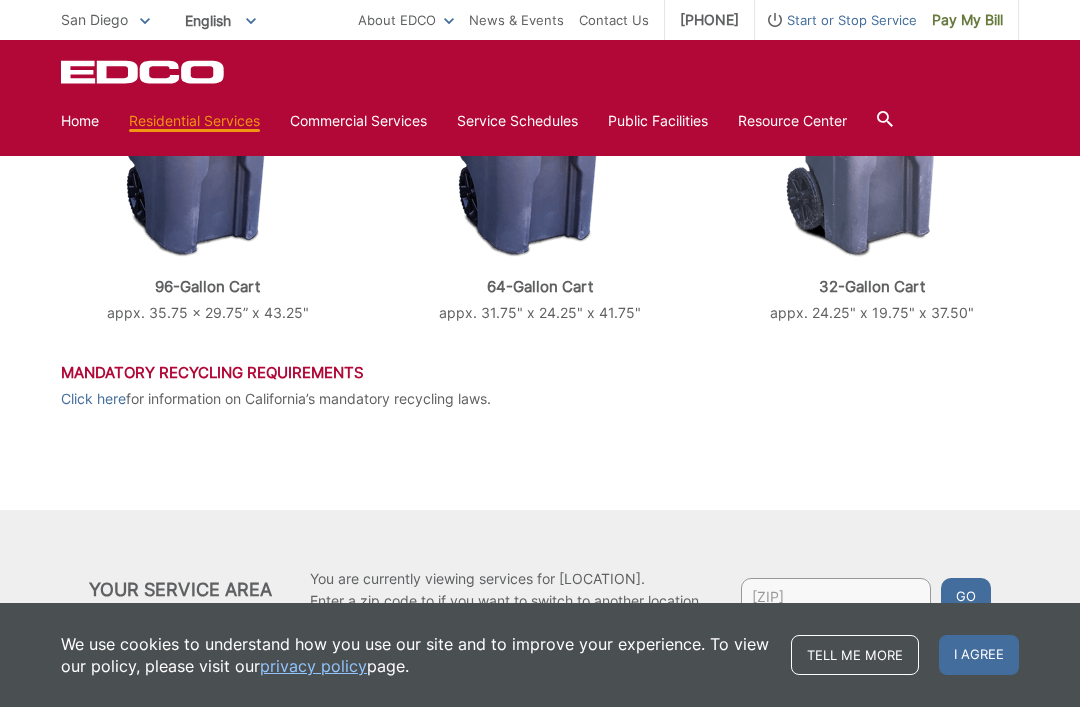 type on "[POSTAL_CODE]" 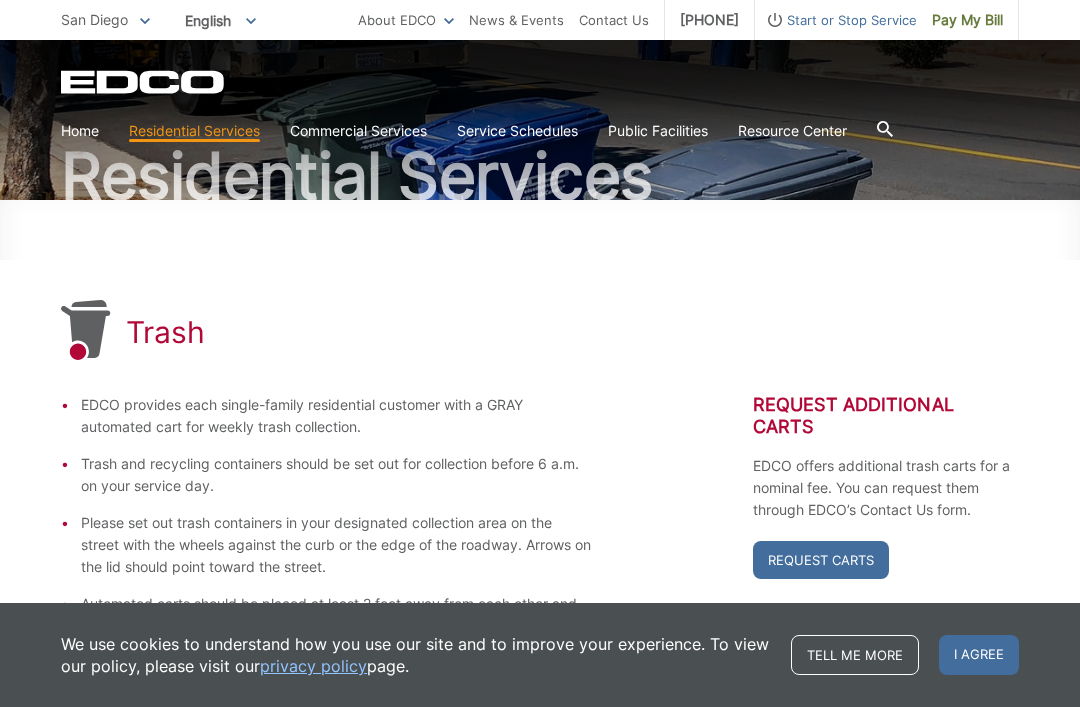 scroll, scrollTop: 0, scrollLeft: 0, axis: both 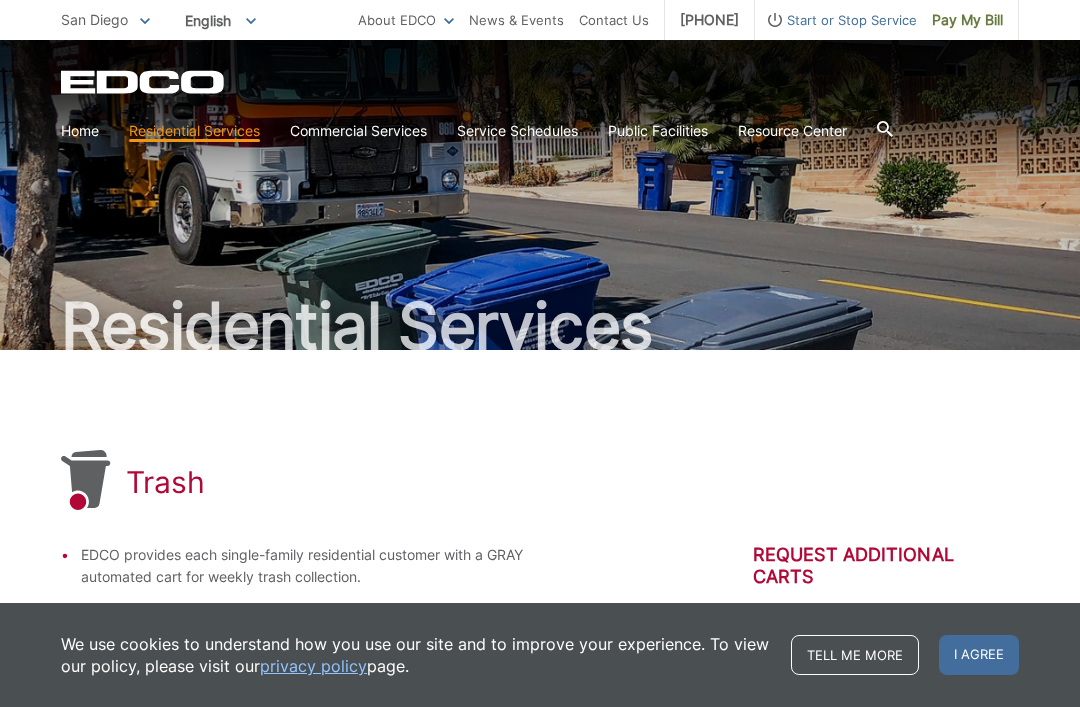 click on "Start or Stop Service" at bounding box center (836, 20) 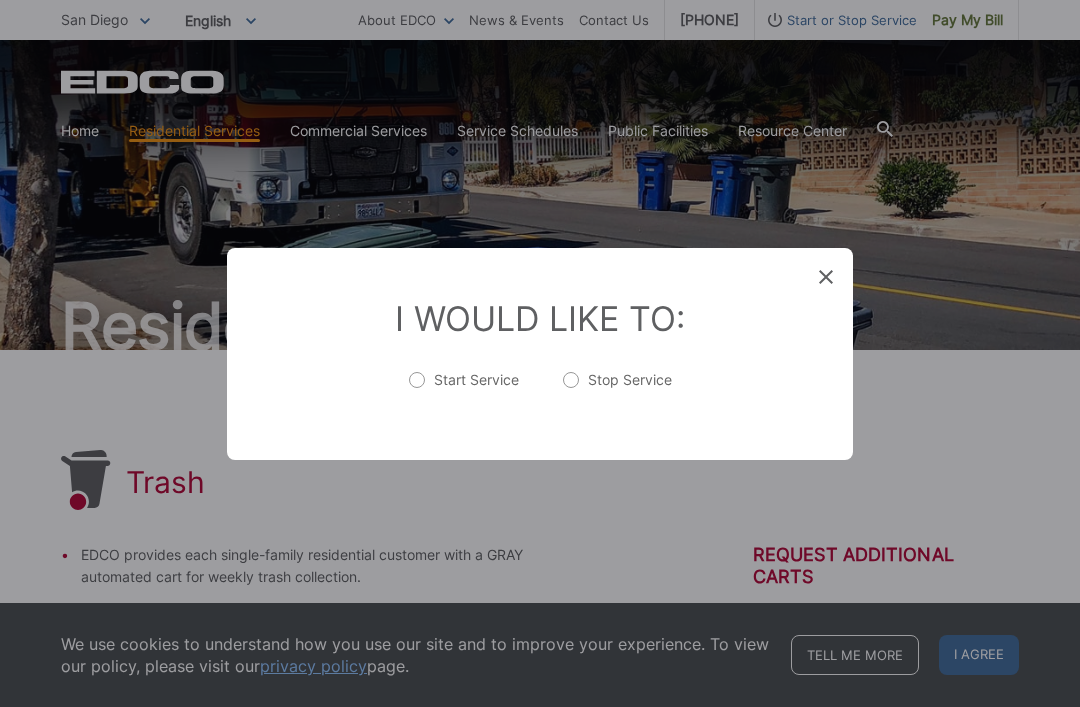 click on "Start Service" at bounding box center [464, 390] 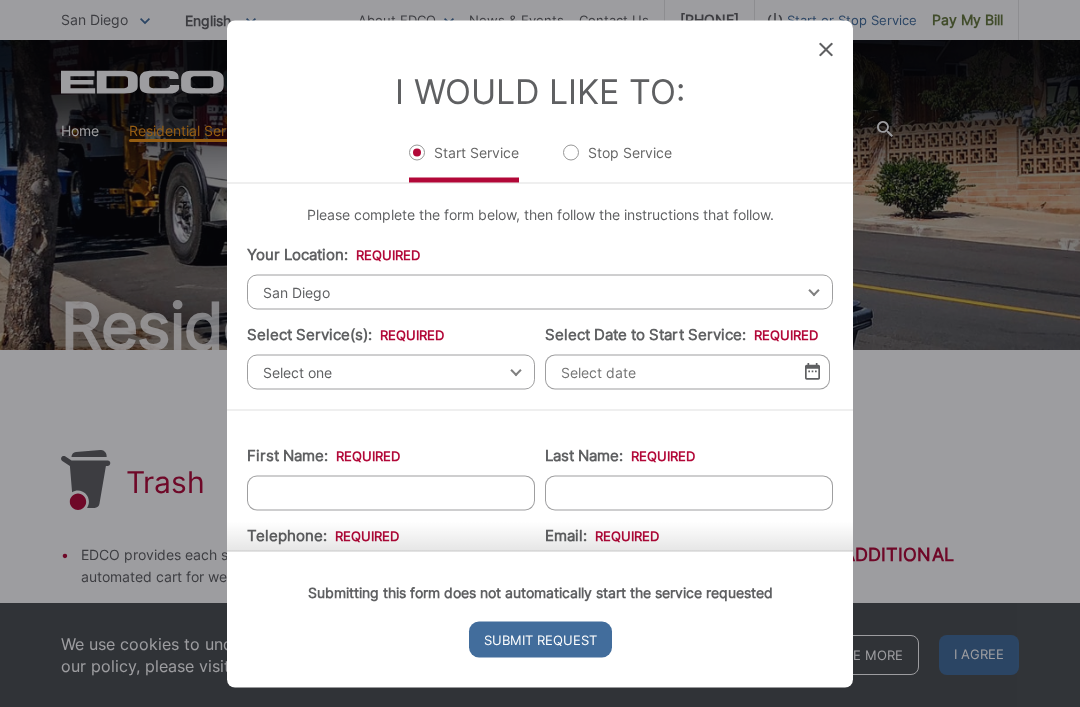 click on "Select one" at bounding box center [391, 371] 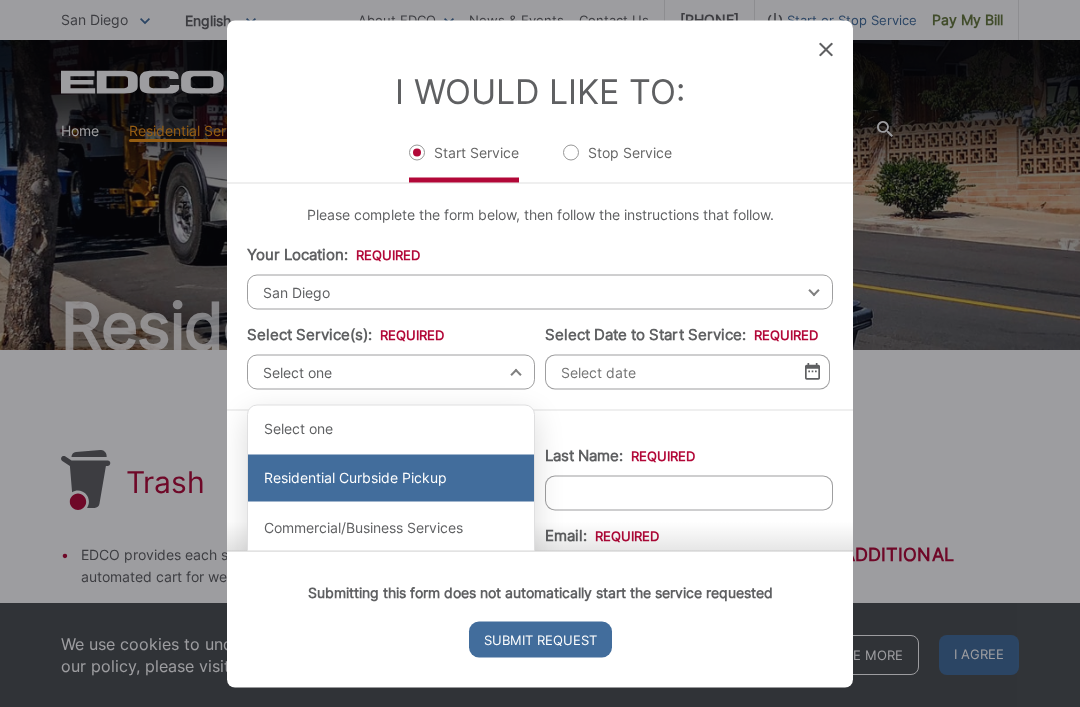 click on "Residential Curbside Pickup" at bounding box center [391, 478] 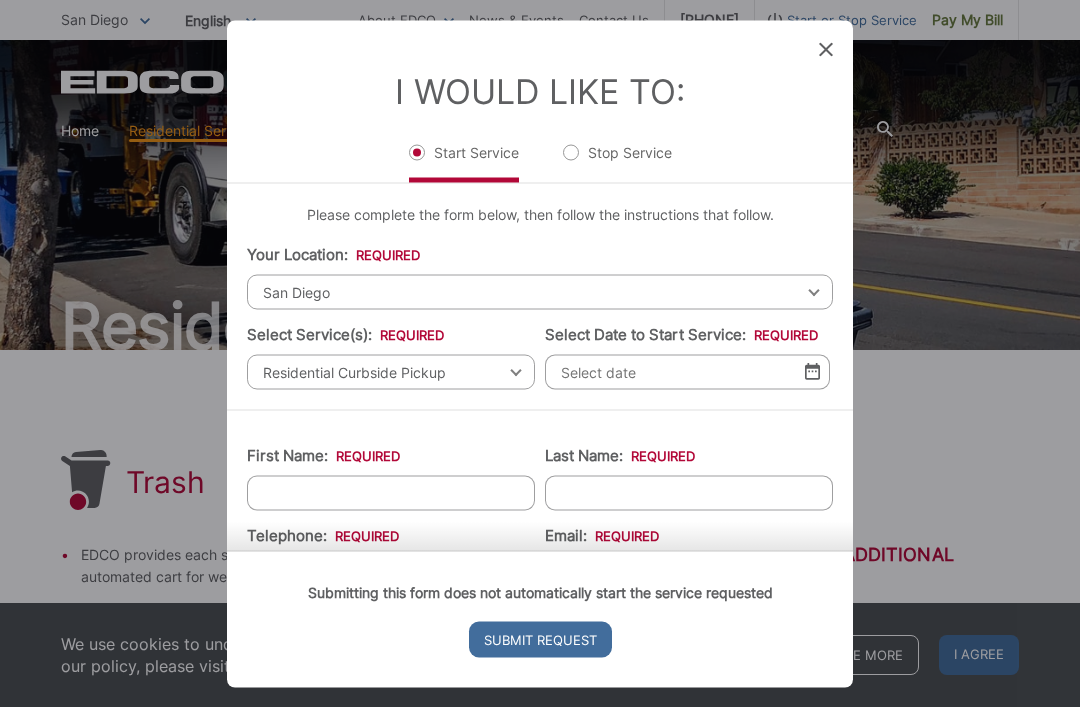 click on "Select Date to Start Service: *" at bounding box center (687, 371) 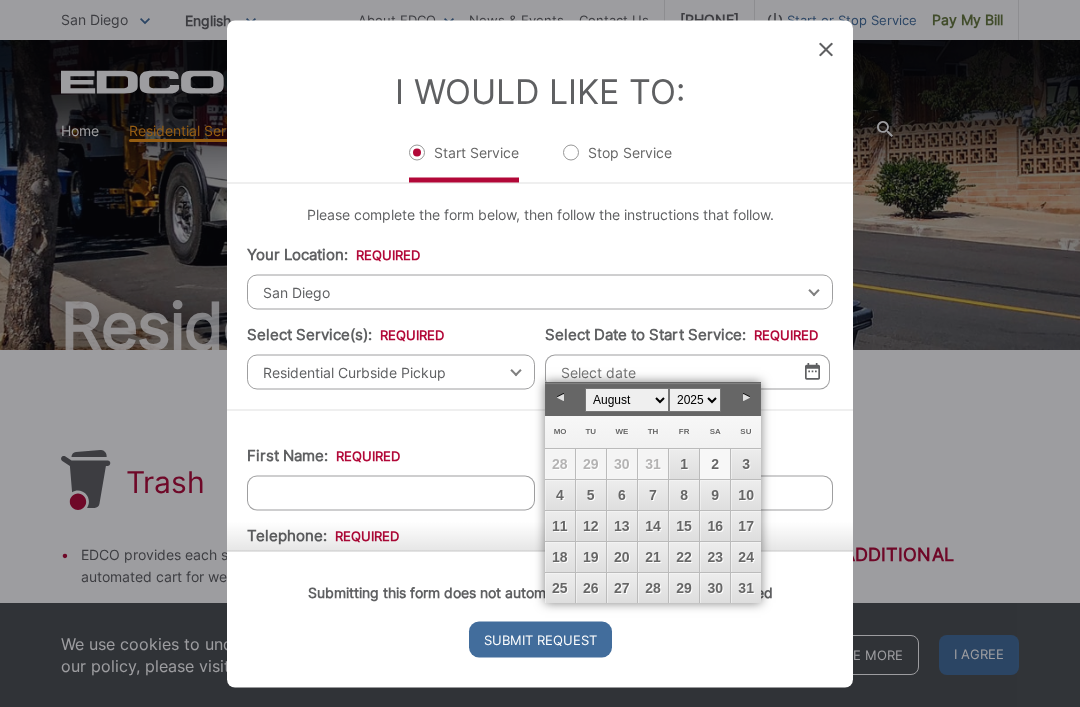 click on "2" at bounding box center [715, 464] 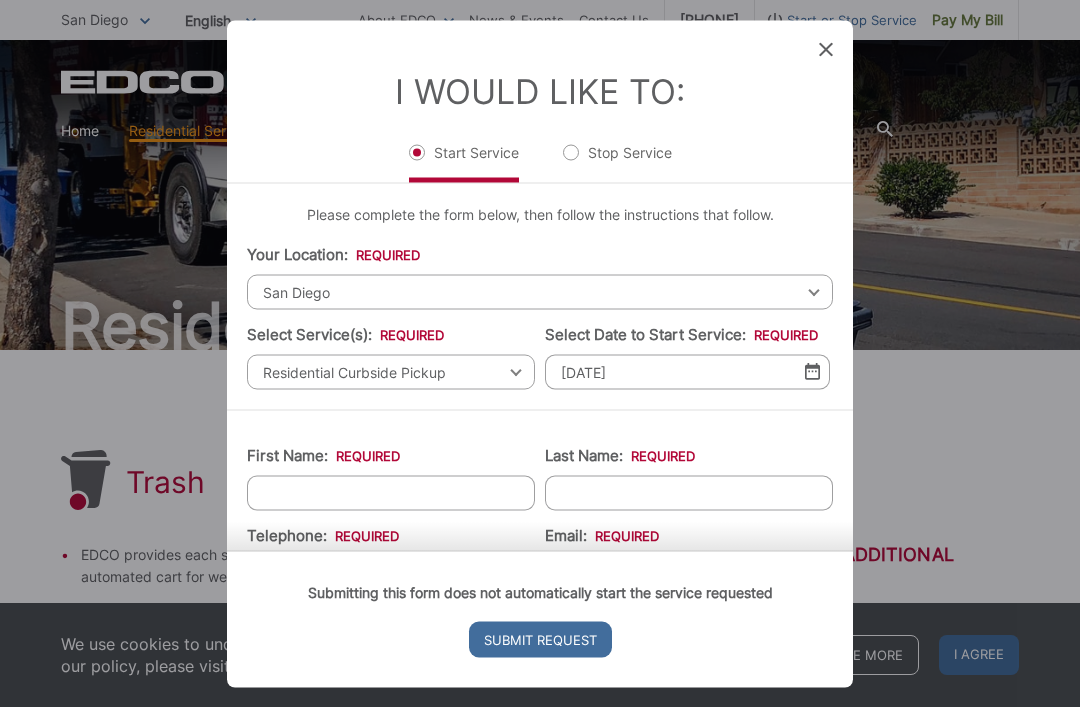 click on "First Name: *" at bounding box center (391, 492) 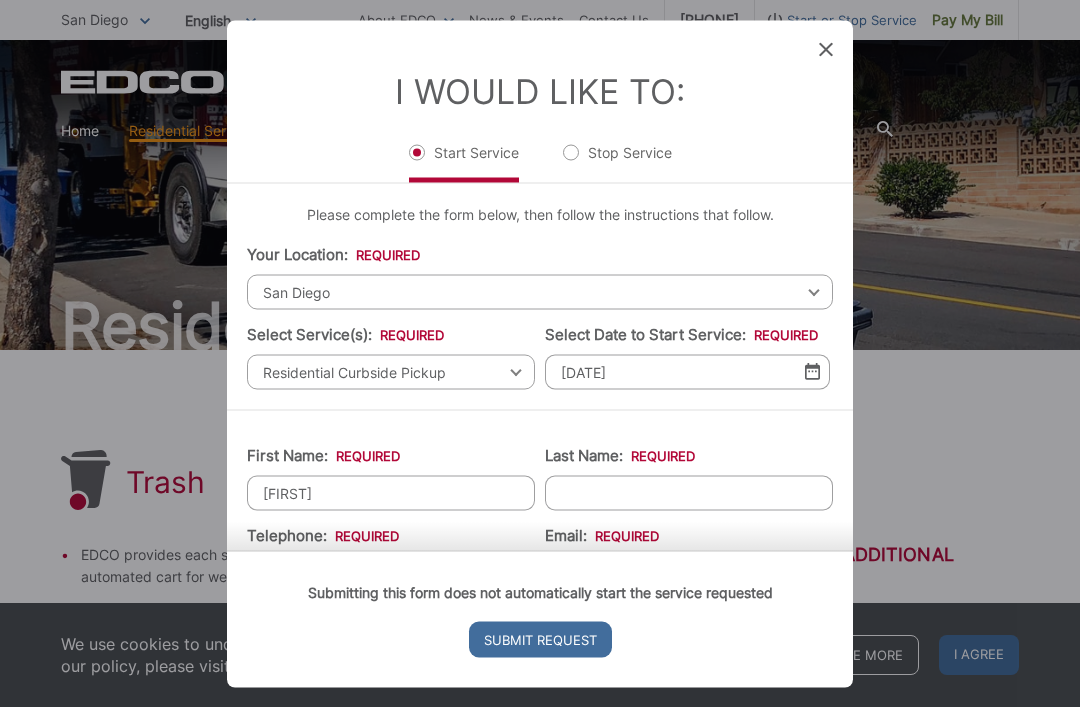 type on "[FIRST]" 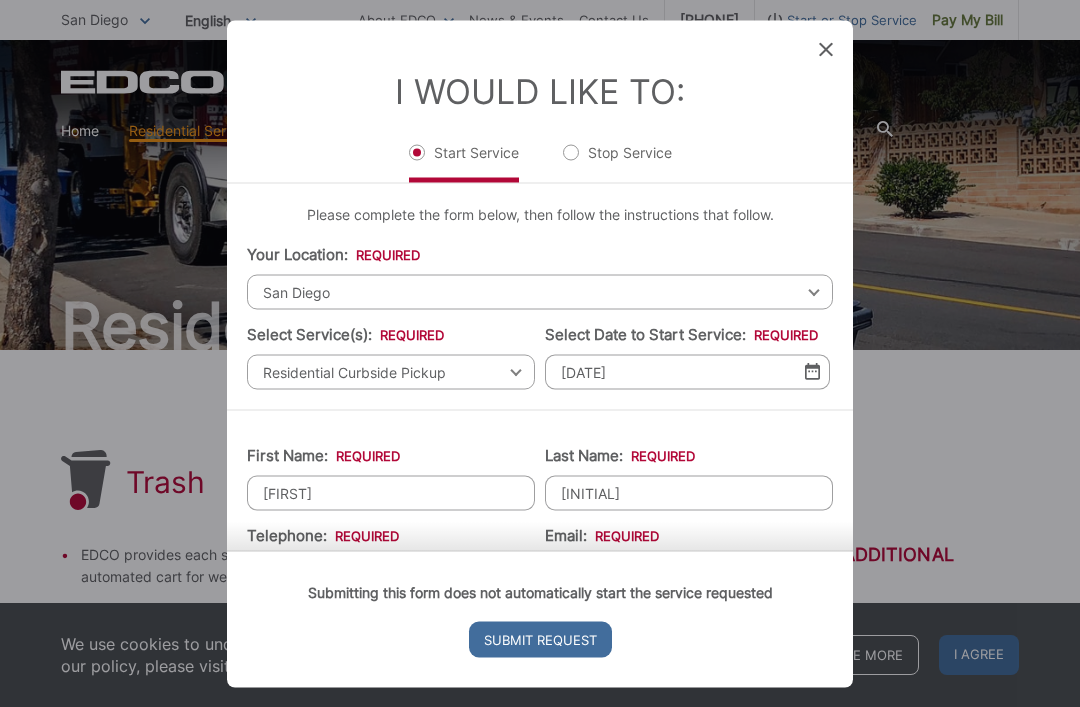 type on "v" 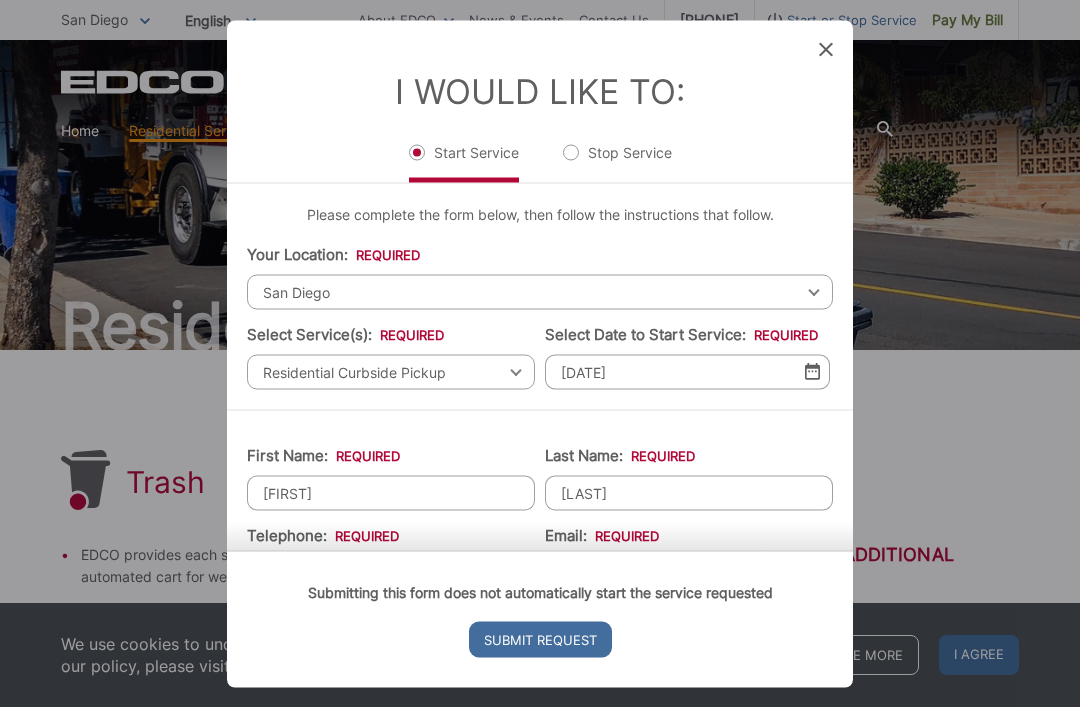 type on "[LAST]" 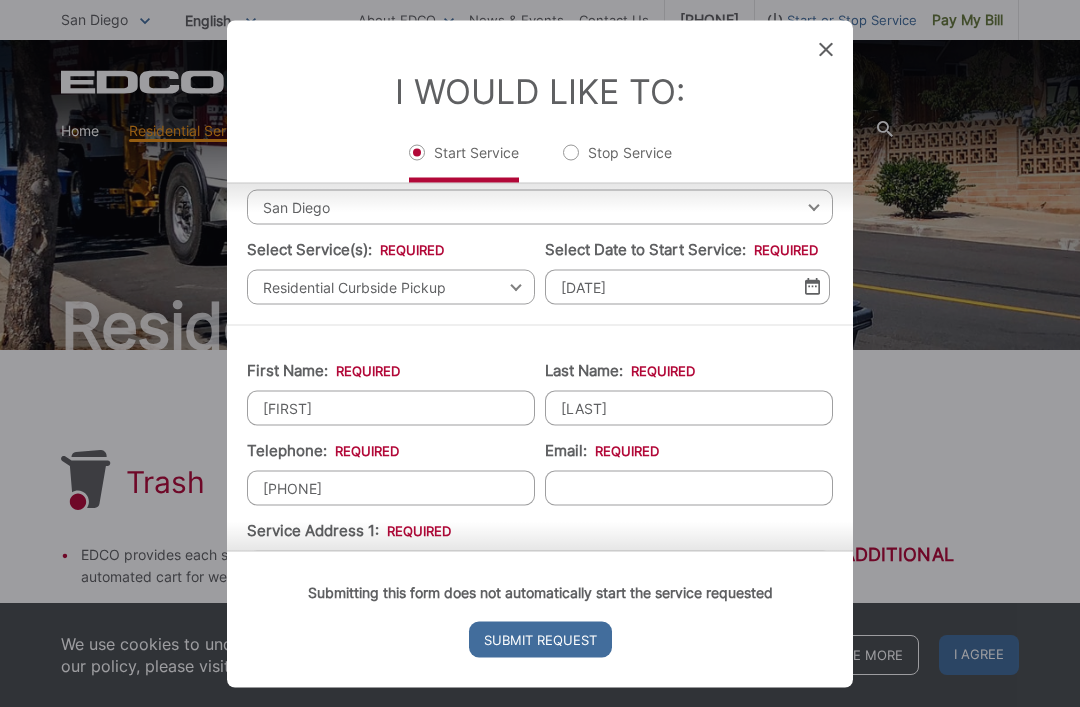 scroll, scrollTop: 86, scrollLeft: 0, axis: vertical 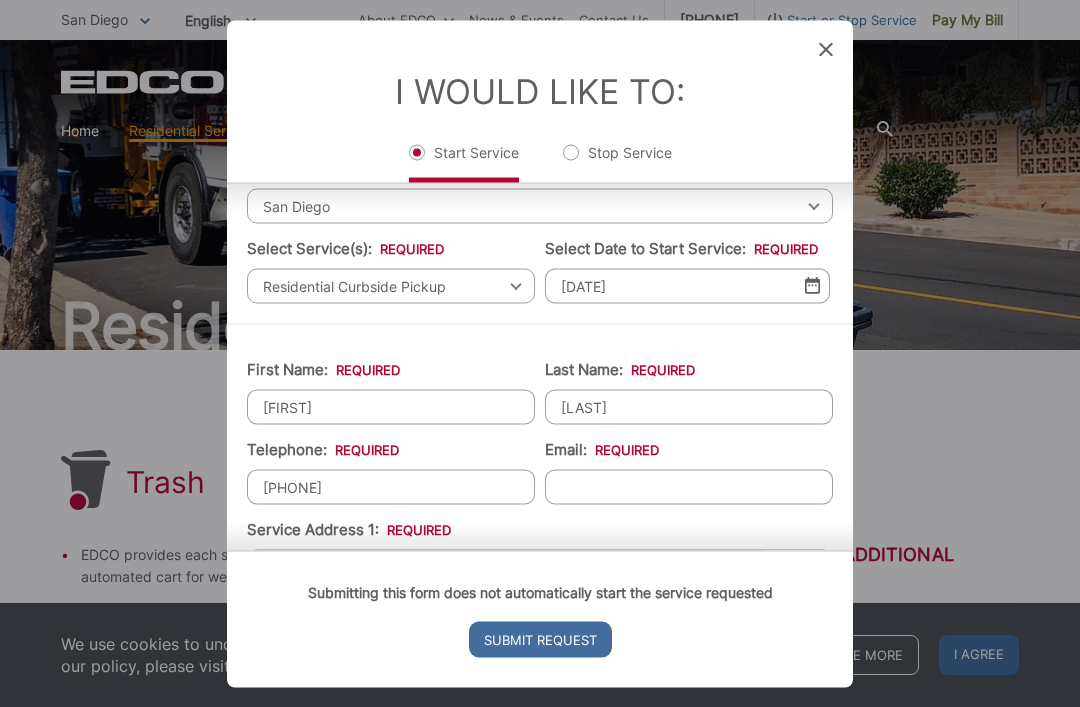 click on "Email: *" at bounding box center (689, 486) 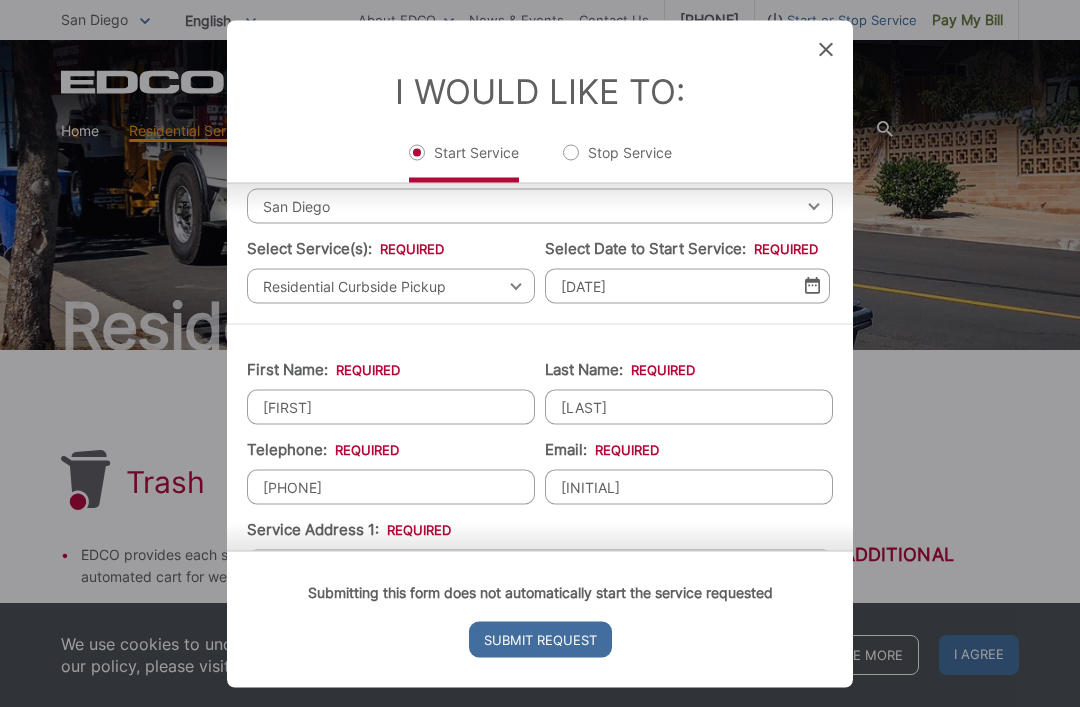 type on "v" 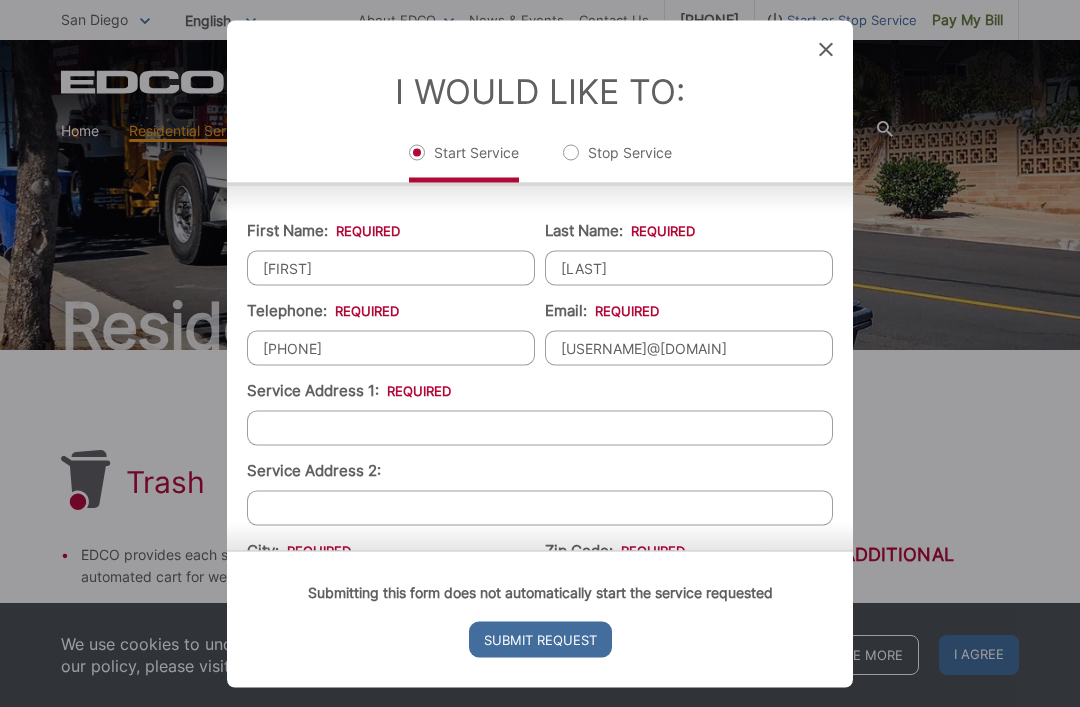 scroll, scrollTop: 227, scrollLeft: 0, axis: vertical 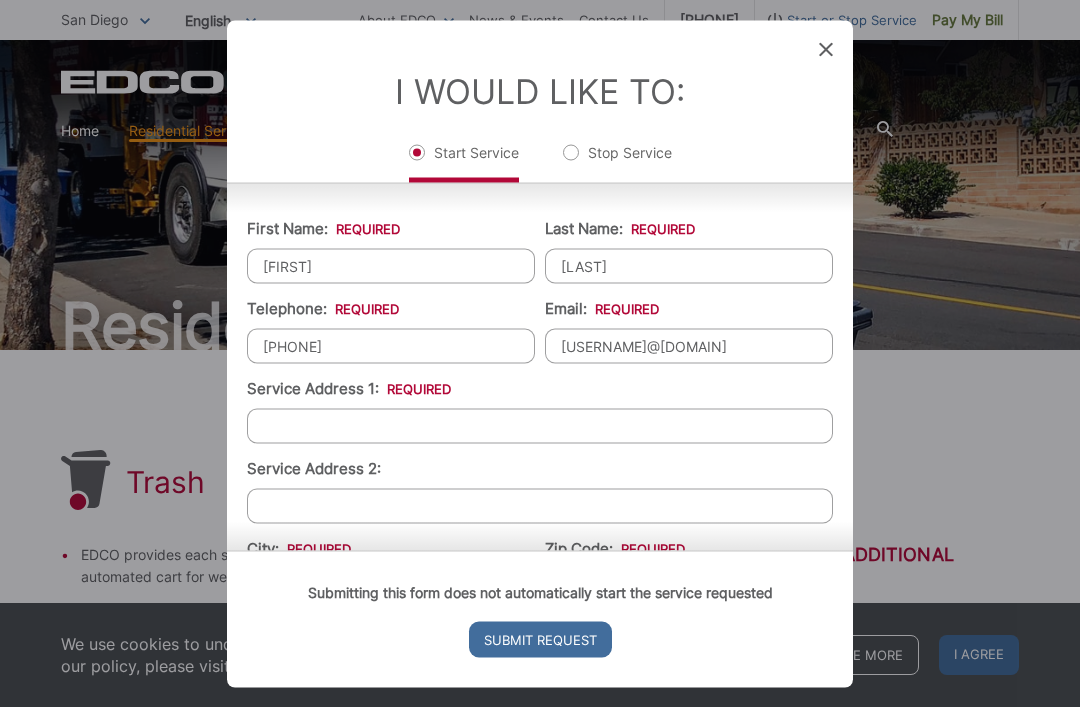 type on "[USERNAME]@[DOMAIN]" 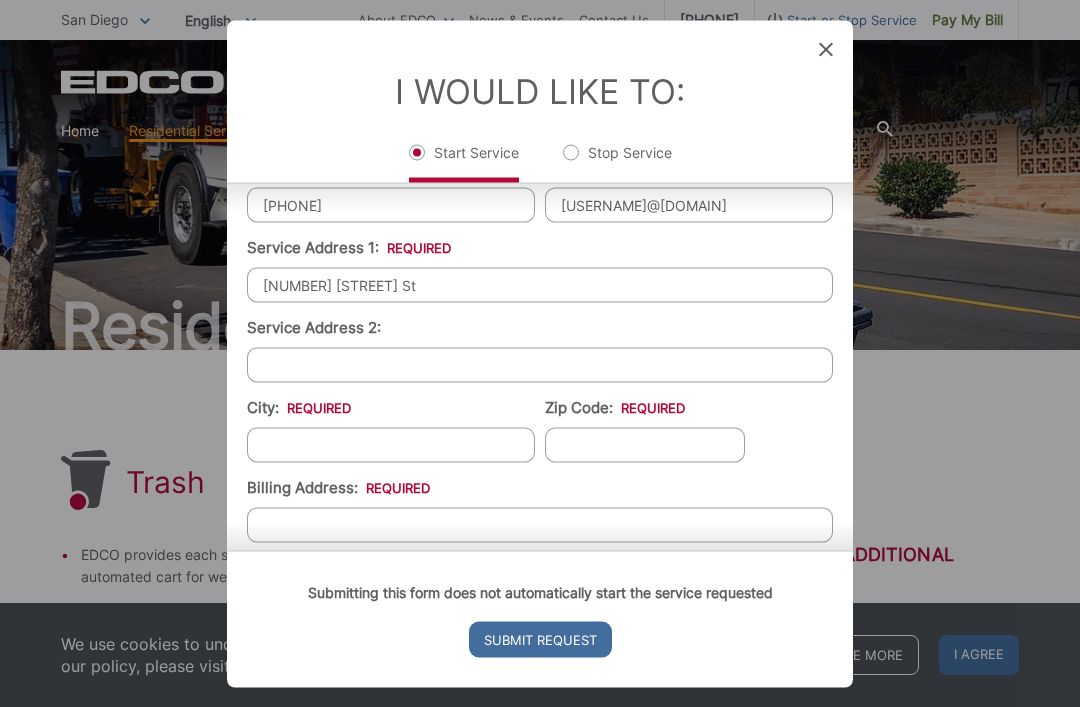 scroll, scrollTop: 378, scrollLeft: 0, axis: vertical 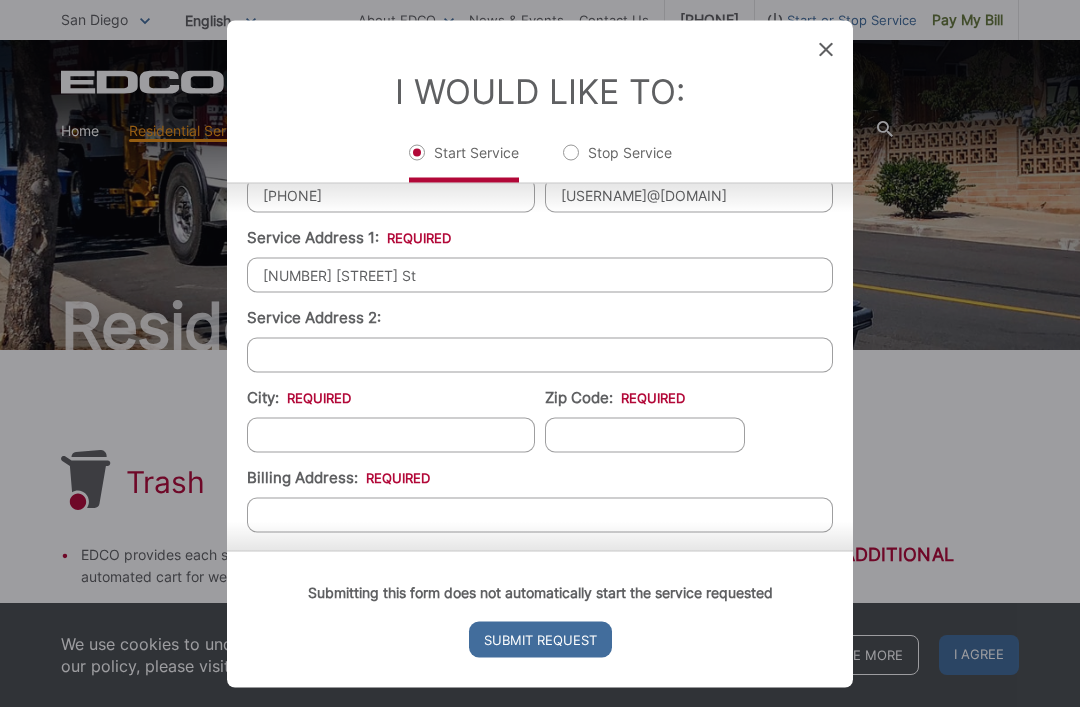 type on "[NUMBER] [STREET] St" 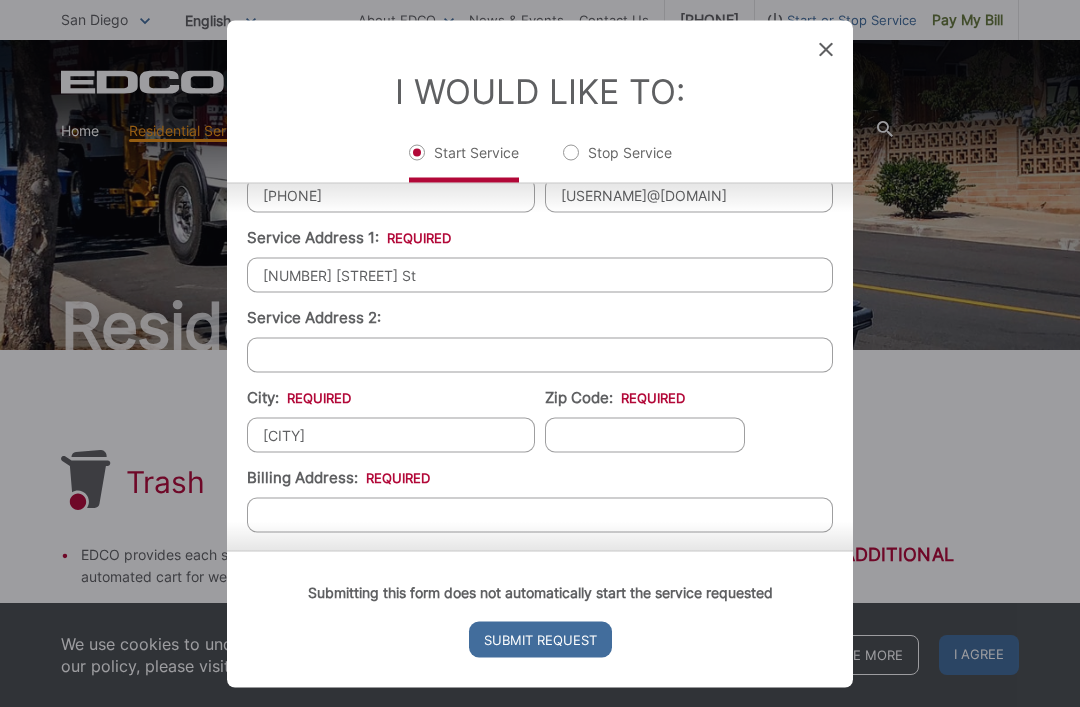 type on "[CITY]" 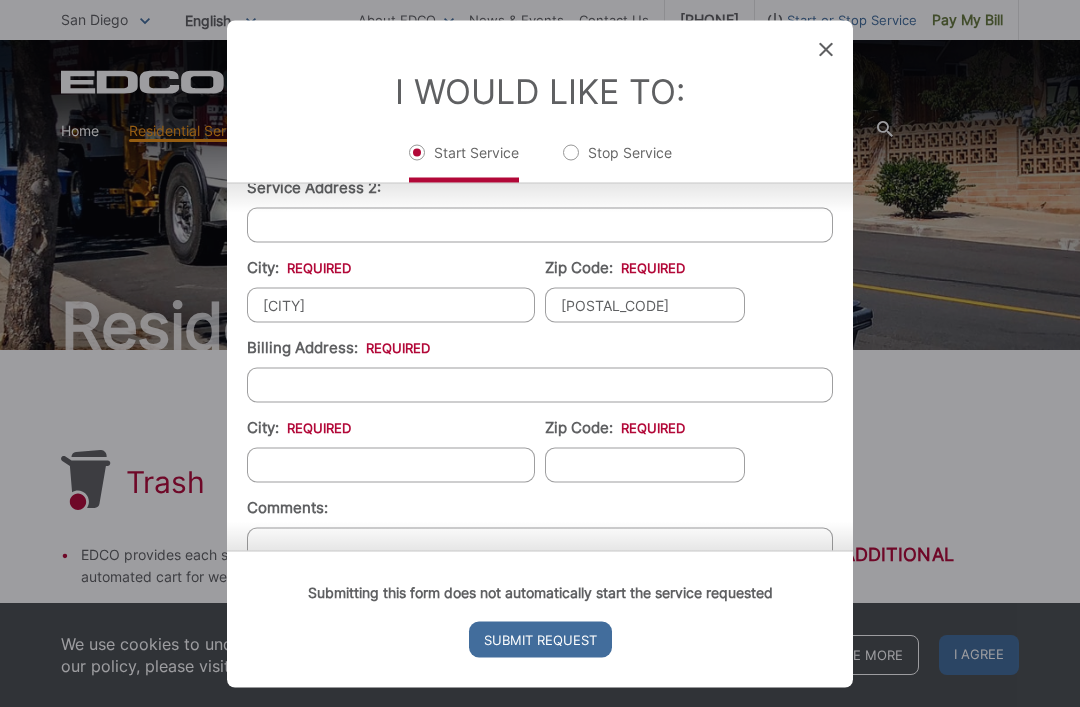 scroll, scrollTop: 513, scrollLeft: 0, axis: vertical 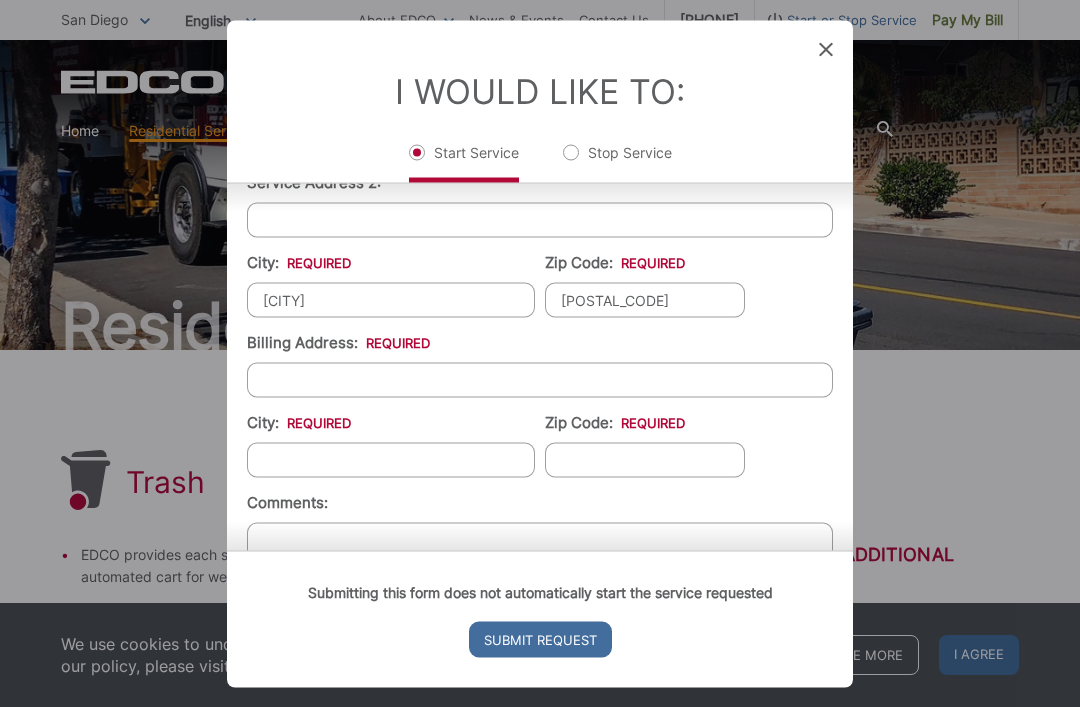 type on "[POSTAL_CODE]" 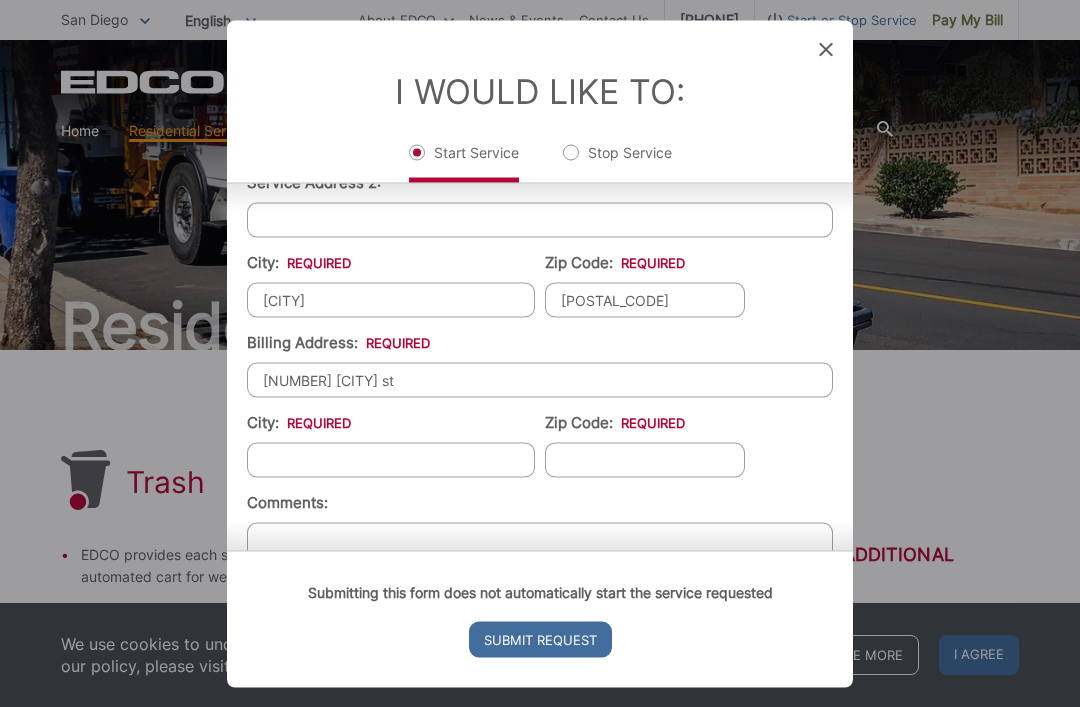 type on "[NUMBER] [CITY] st" 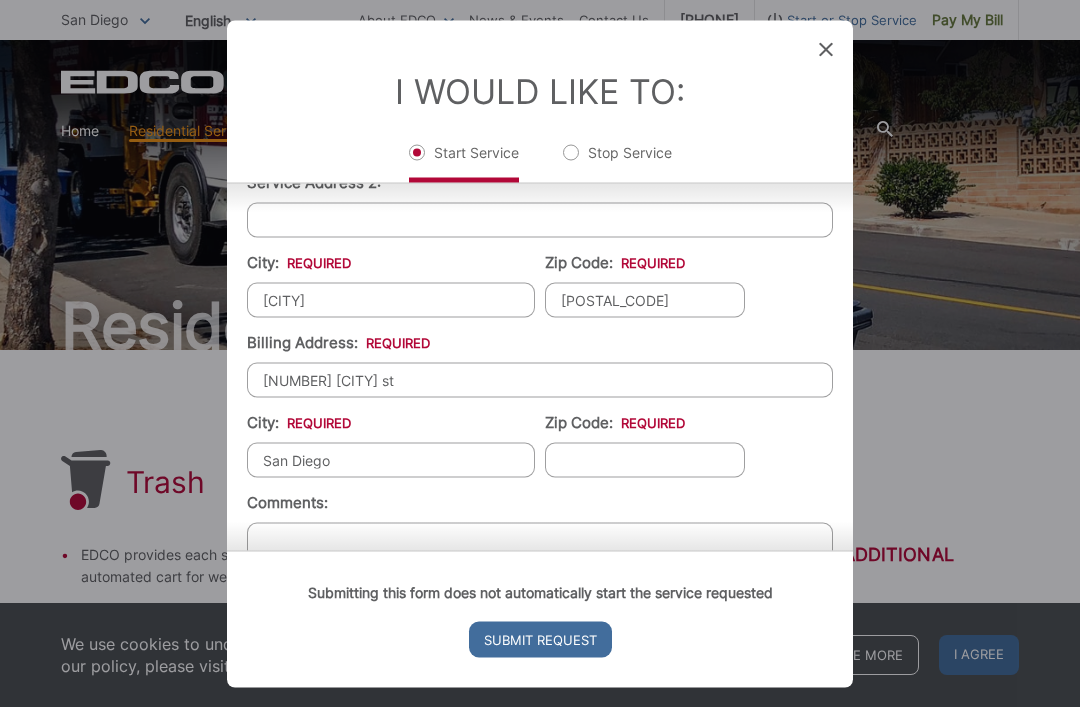type on "San Diego" 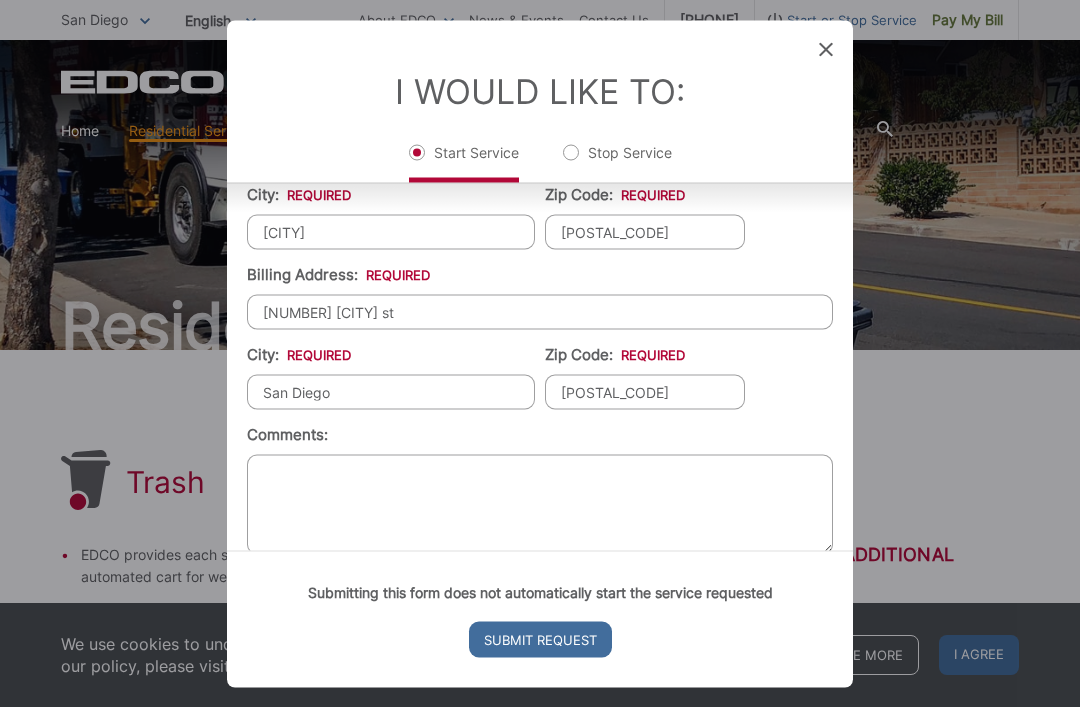 scroll, scrollTop: 580, scrollLeft: 0, axis: vertical 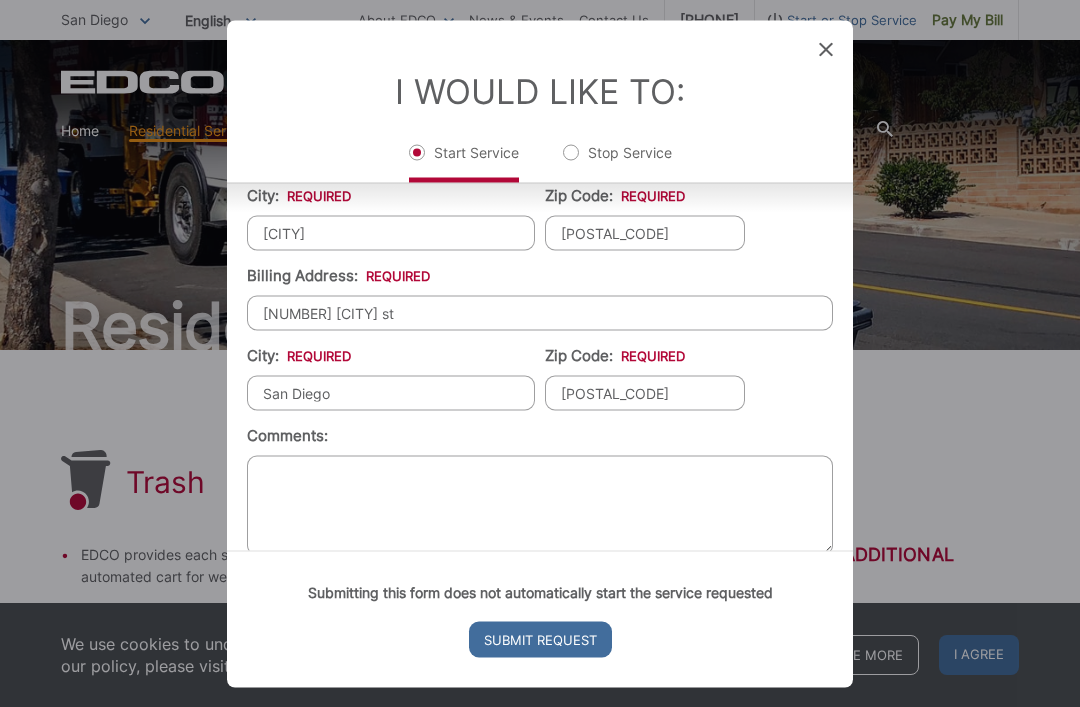 type on "[POSTAL_CODE]" 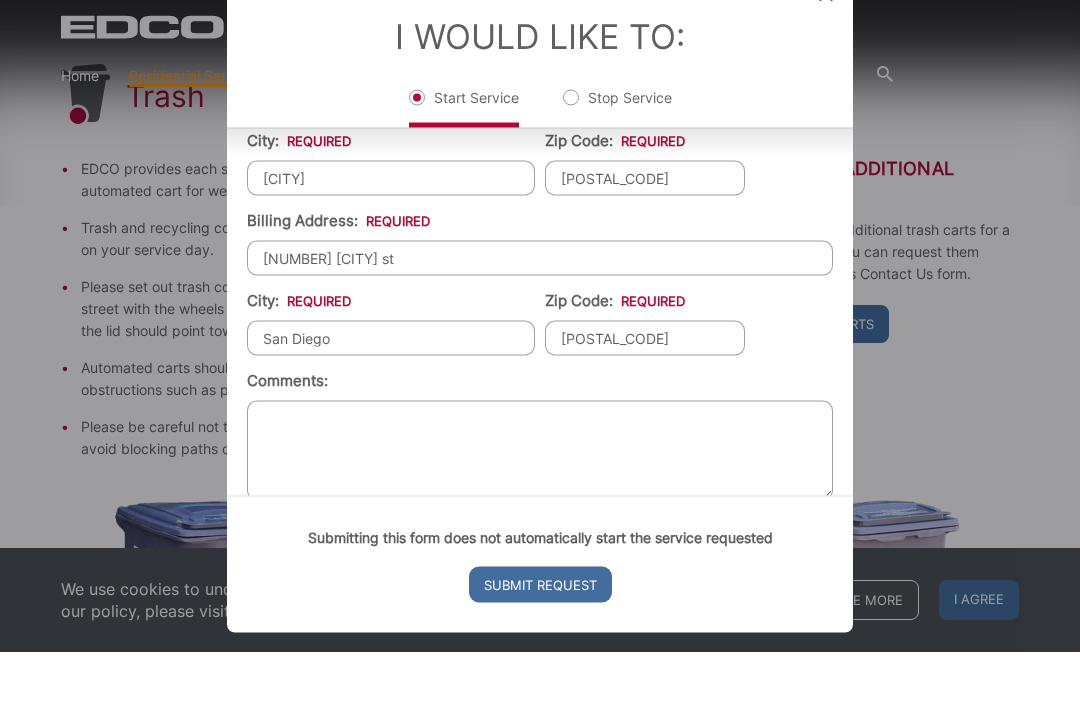 scroll, scrollTop: 333, scrollLeft: 0, axis: vertical 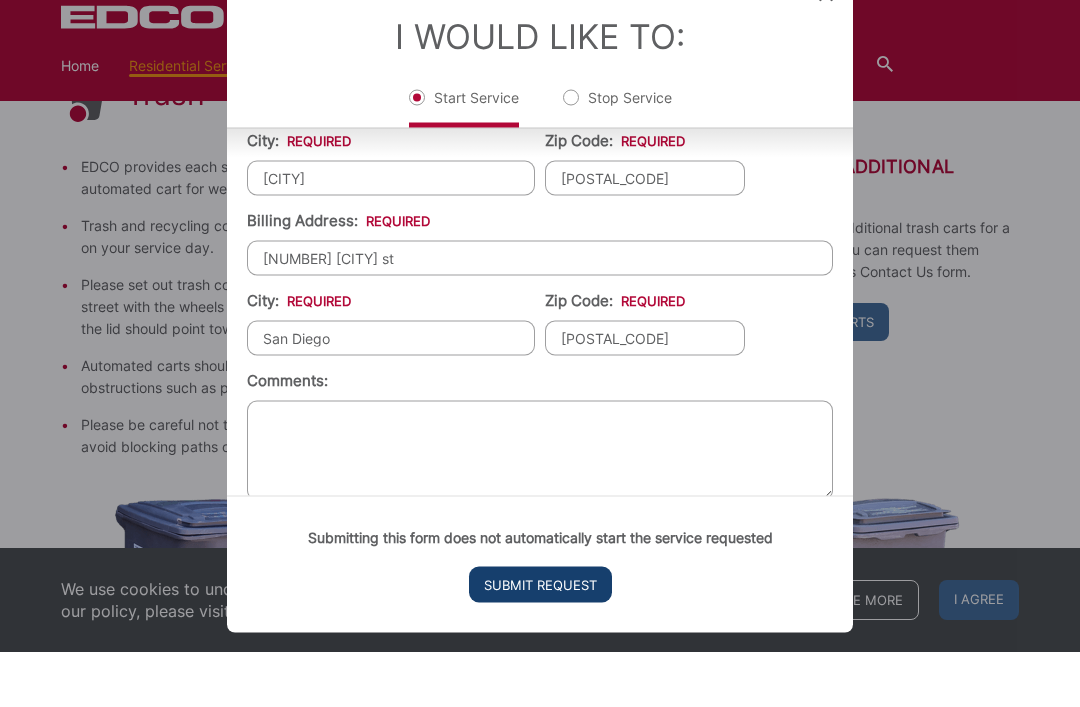 click on "Submit Request" at bounding box center [540, 639] 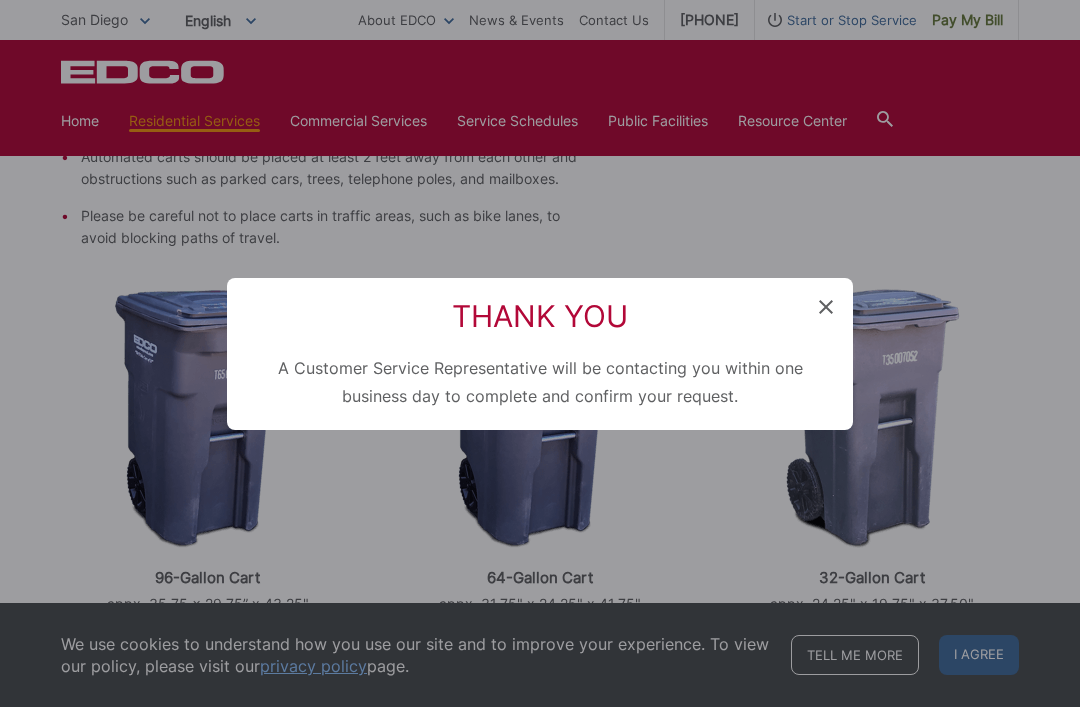 scroll, scrollTop: 20, scrollLeft: 8, axis: both 